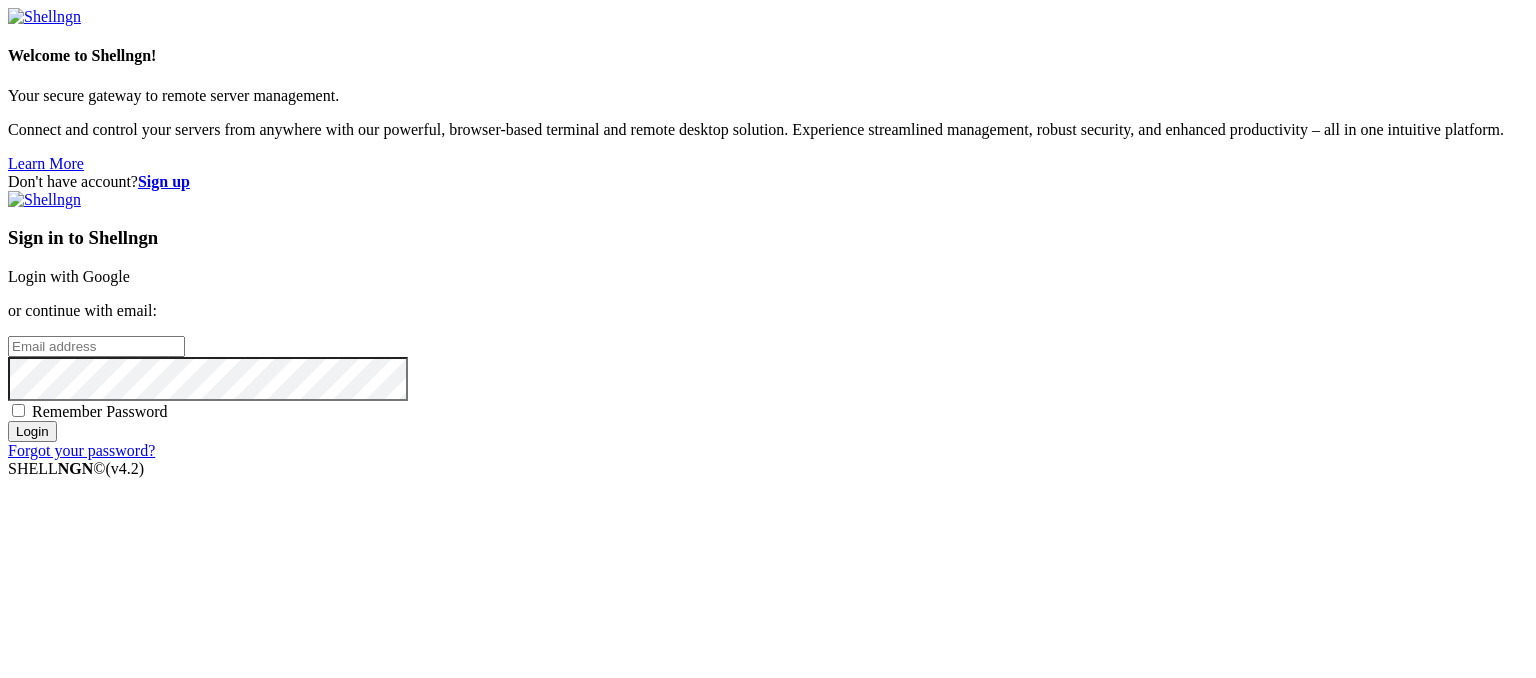 scroll, scrollTop: 0, scrollLeft: 0, axis: both 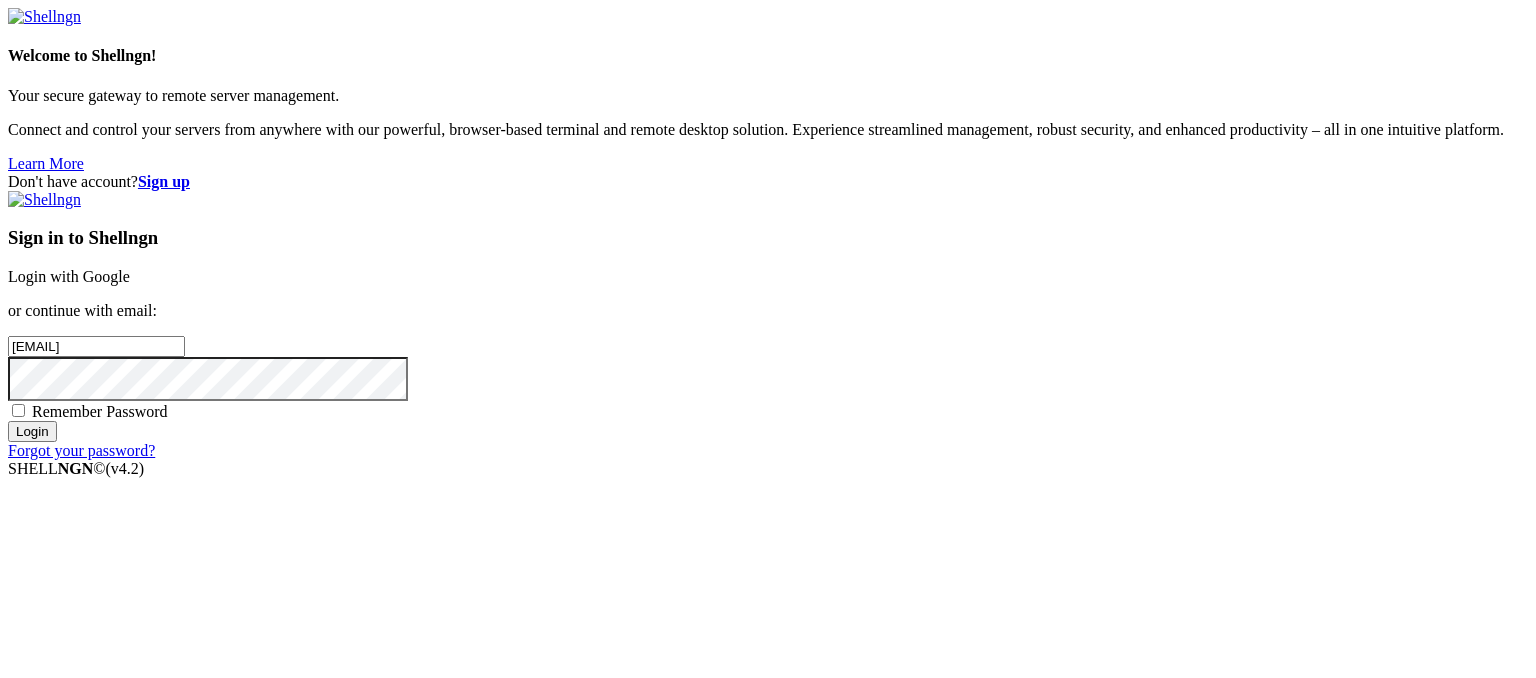 type on "melendezlester.a@gmail.com" 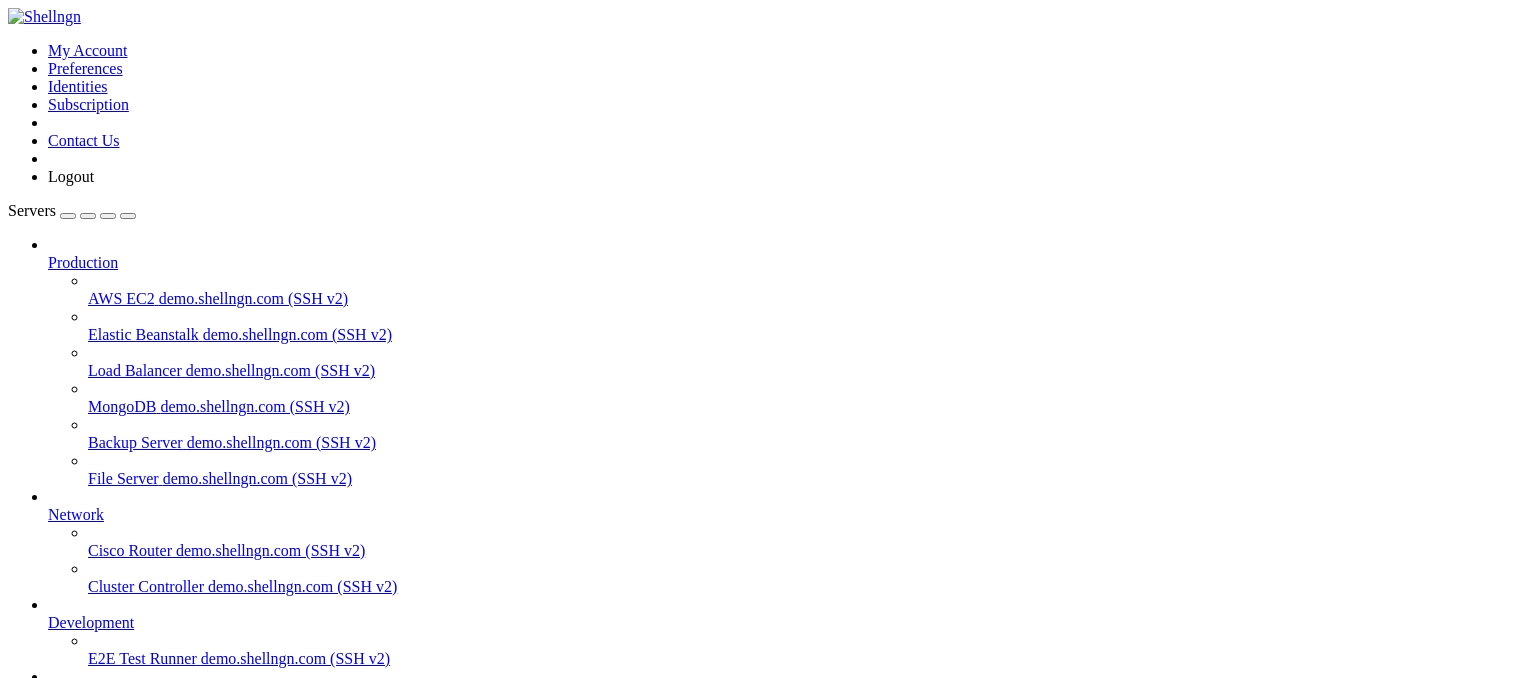 scroll, scrollTop: 128, scrollLeft: 0, axis: vertical 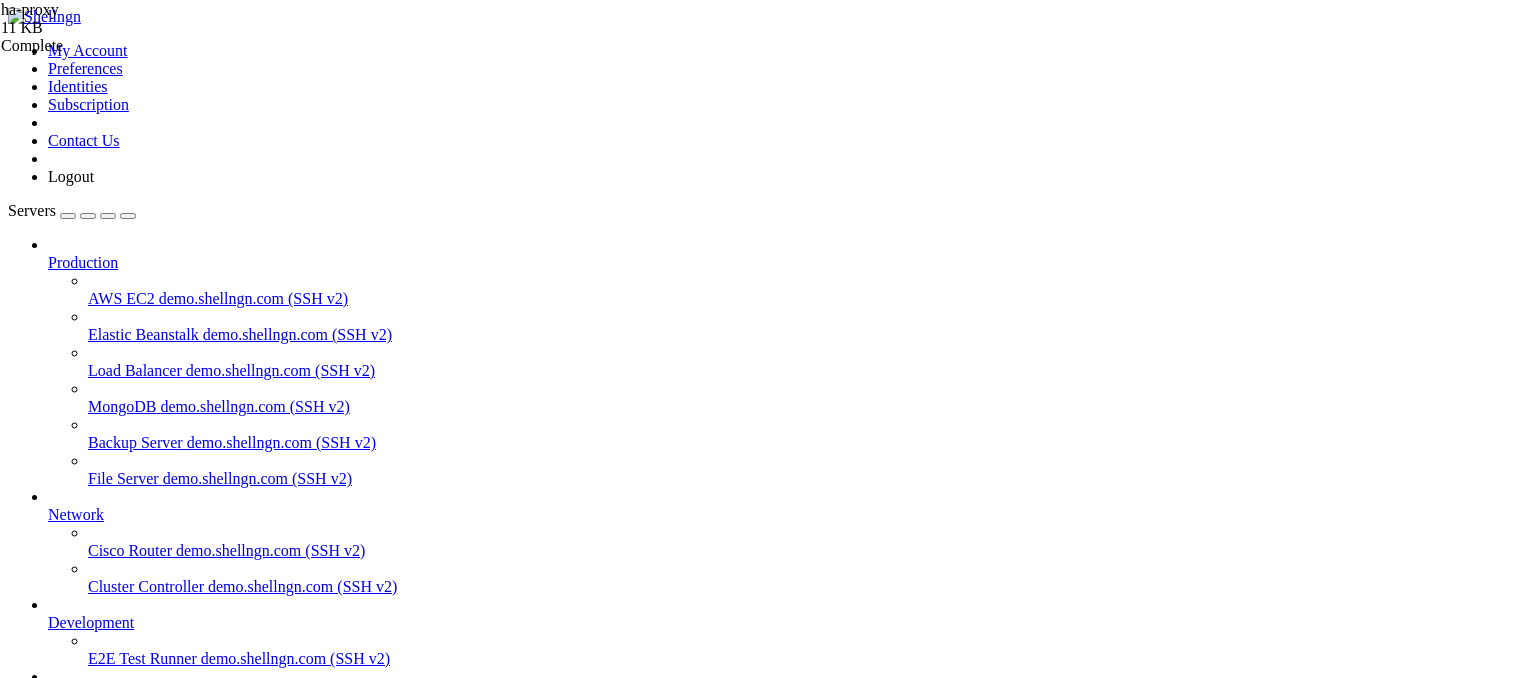 click on "/root/ha-proxy" at bounding box center [96, 1843] 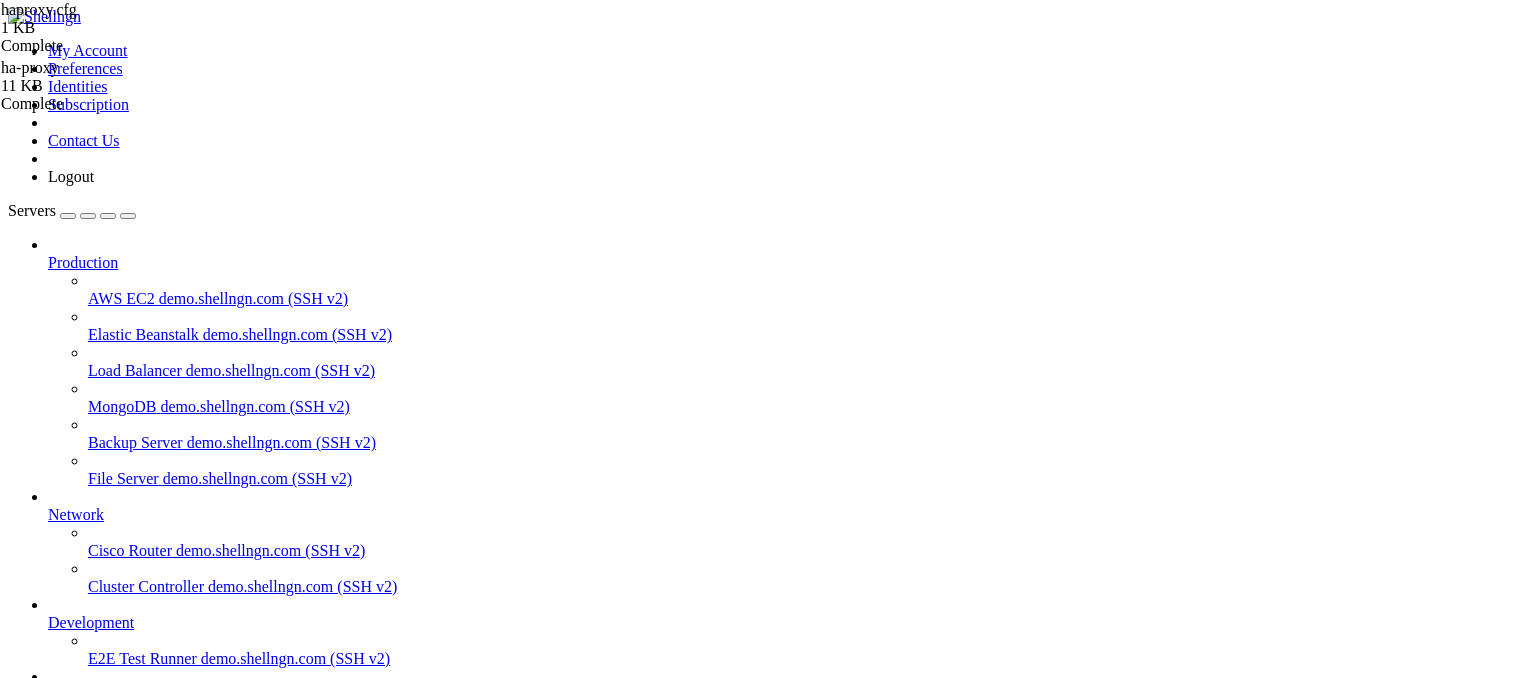 scroll, scrollTop: 328, scrollLeft: 0, axis: vertical 